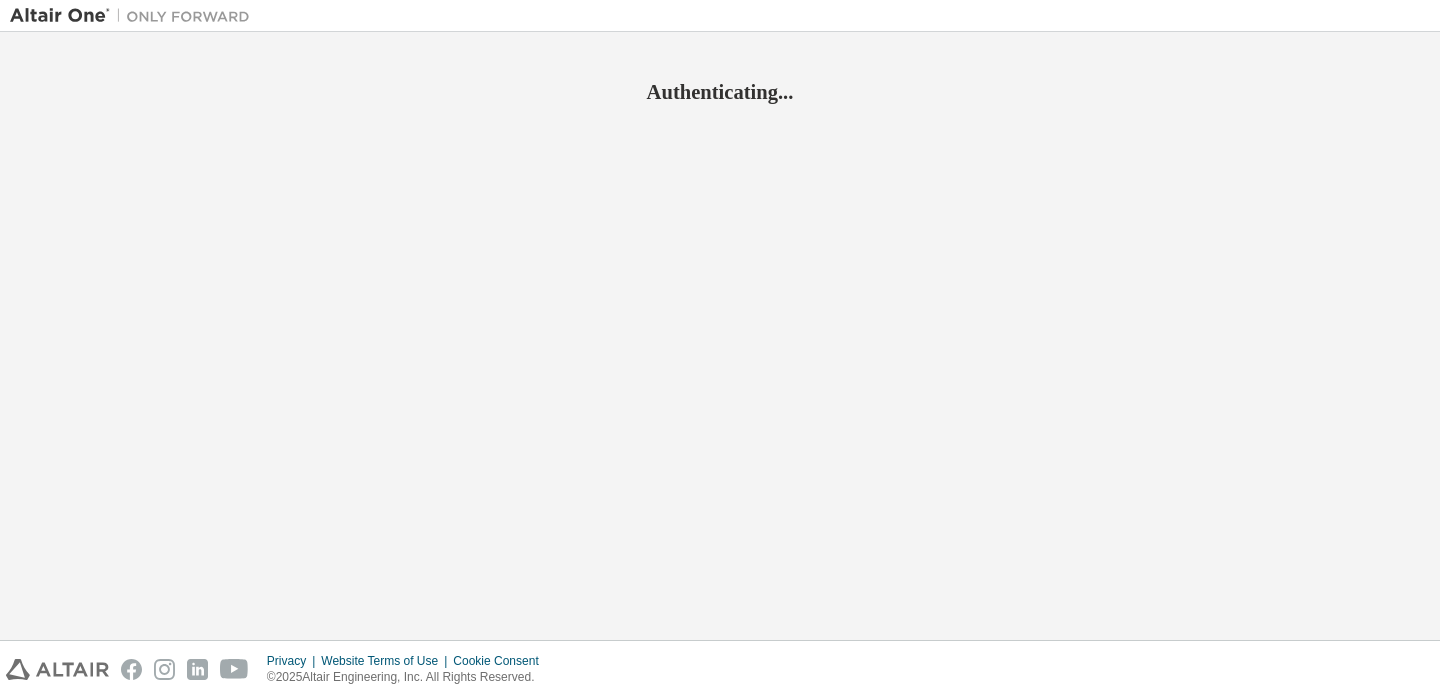 scroll, scrollTop: 0, scrollLeft: 0, axis: both 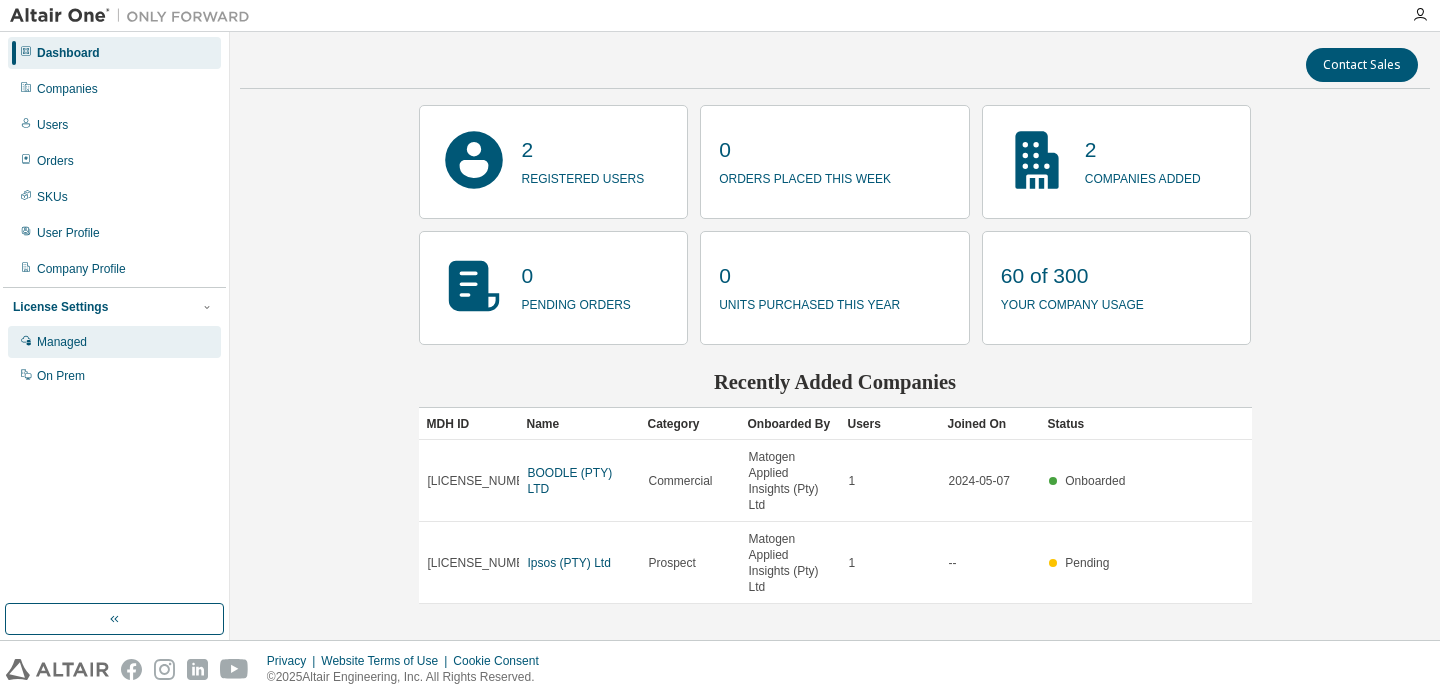 click on "Managed" at bounding box center [62, 342] 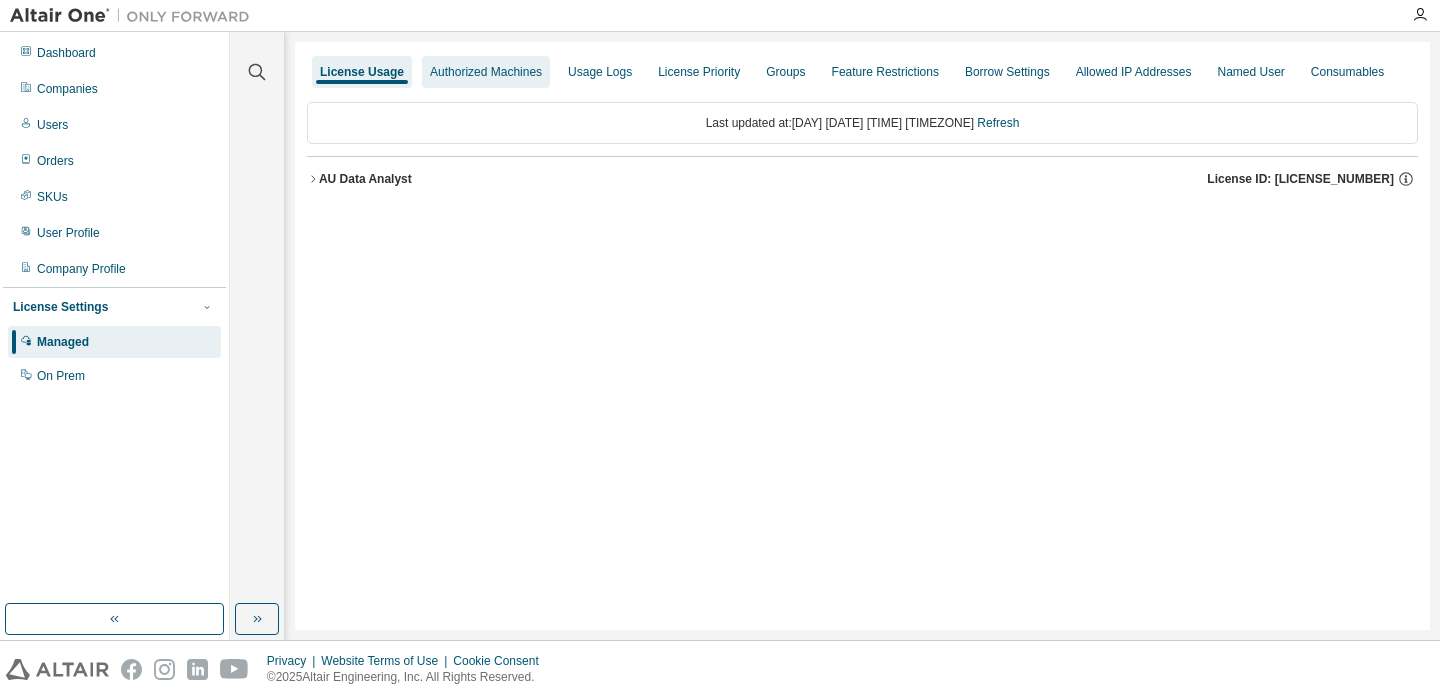 click on "Authorized Machines" at bounding box center (486, 72) 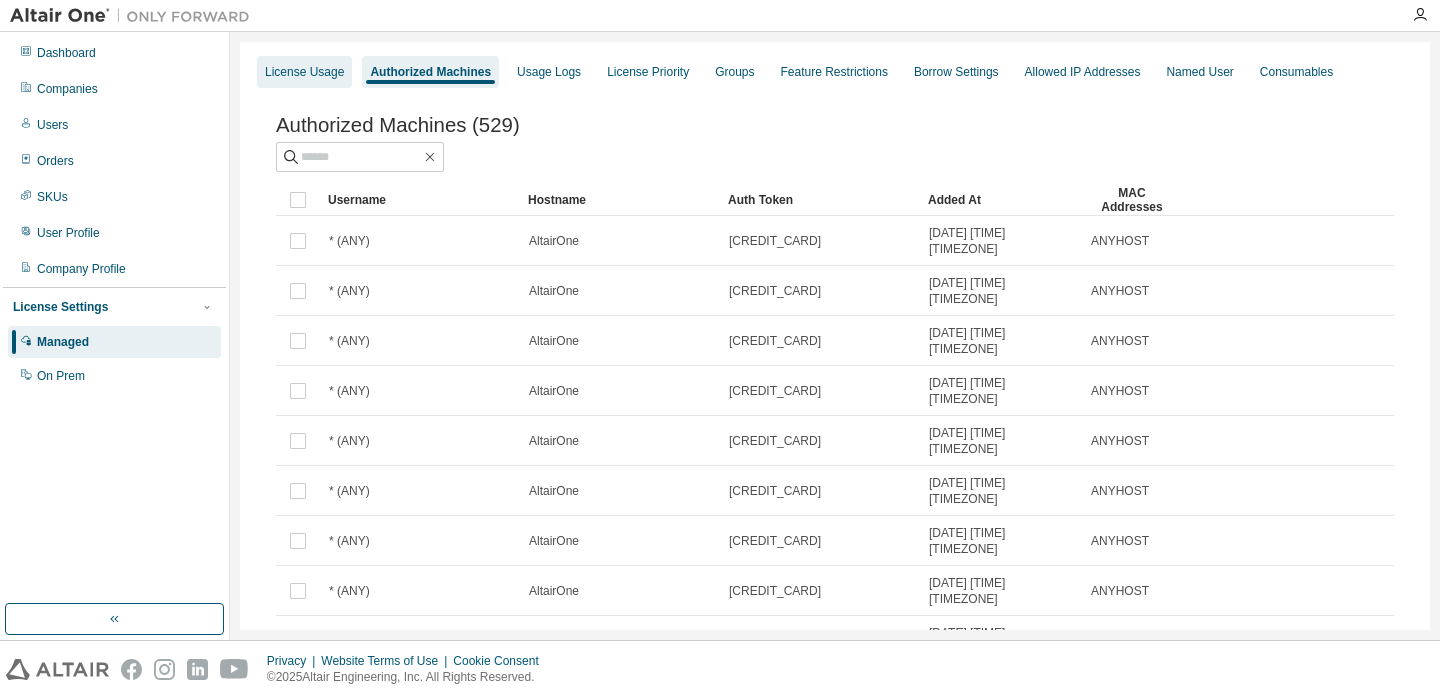 click on "License Usage" at bounding box center [304, 72] 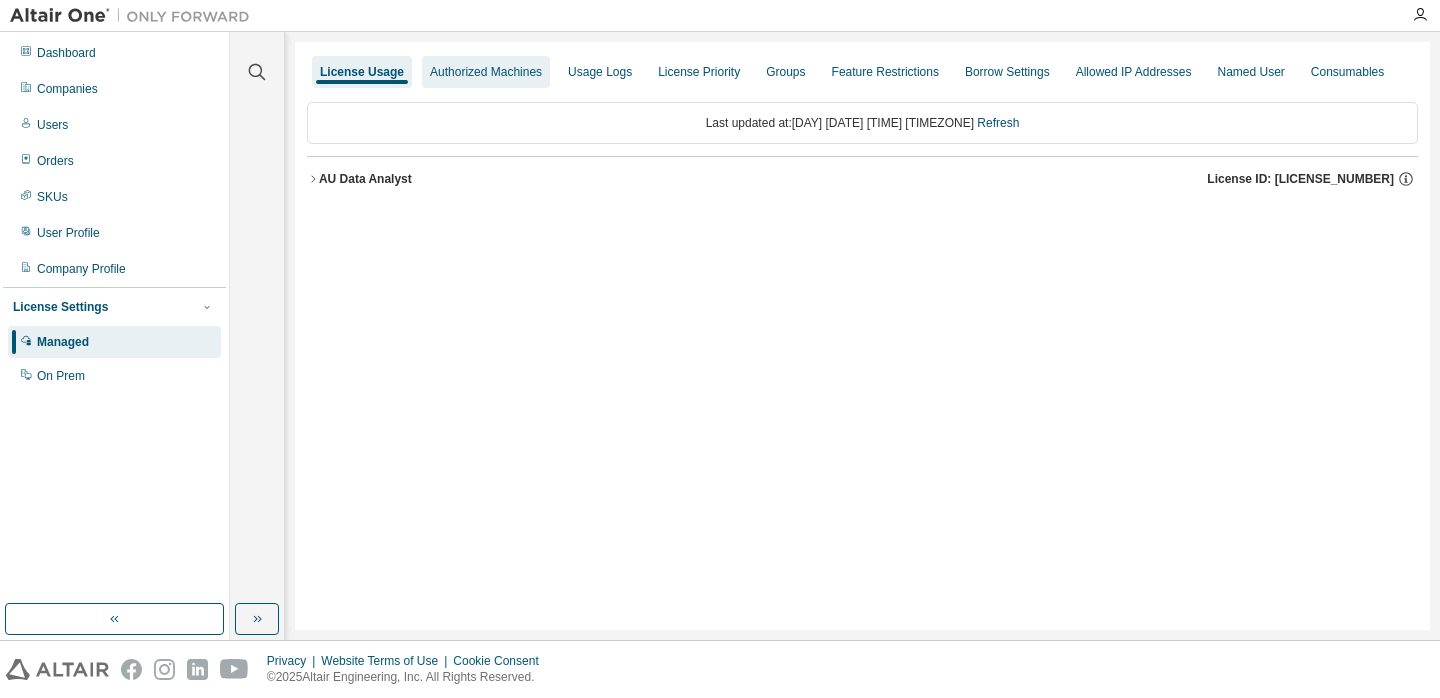 click on "Authorized Machines" at bounding box center (486, 72) 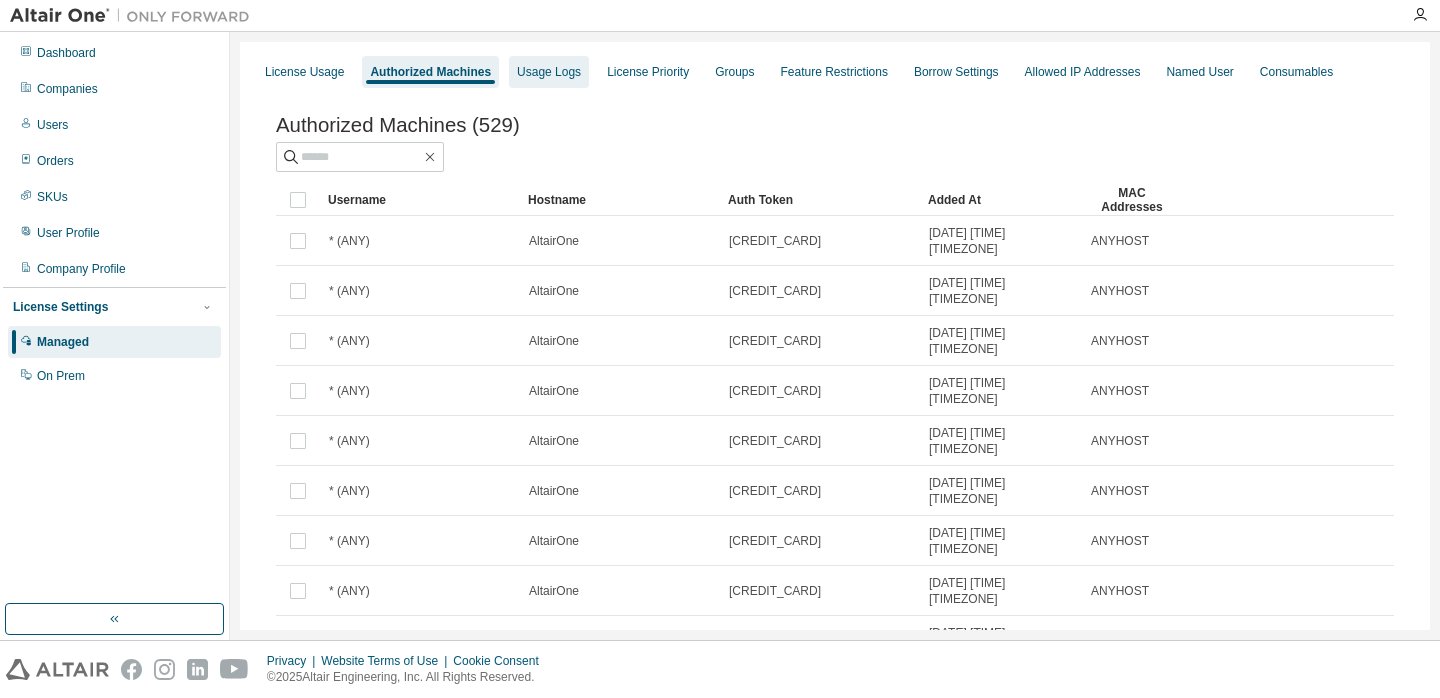 click on "Usage Logs" at bounding box center (549, 72) 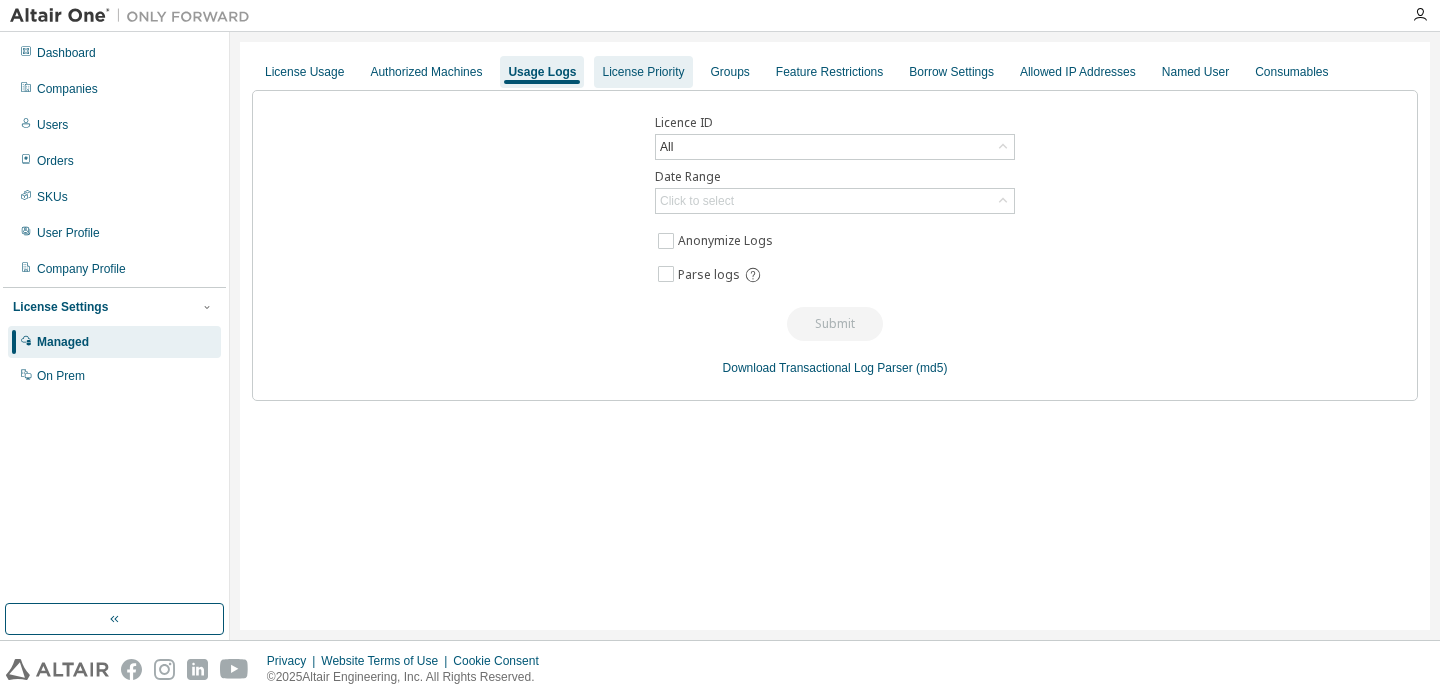 click on "License Priority" at bounding box center (643, 72) 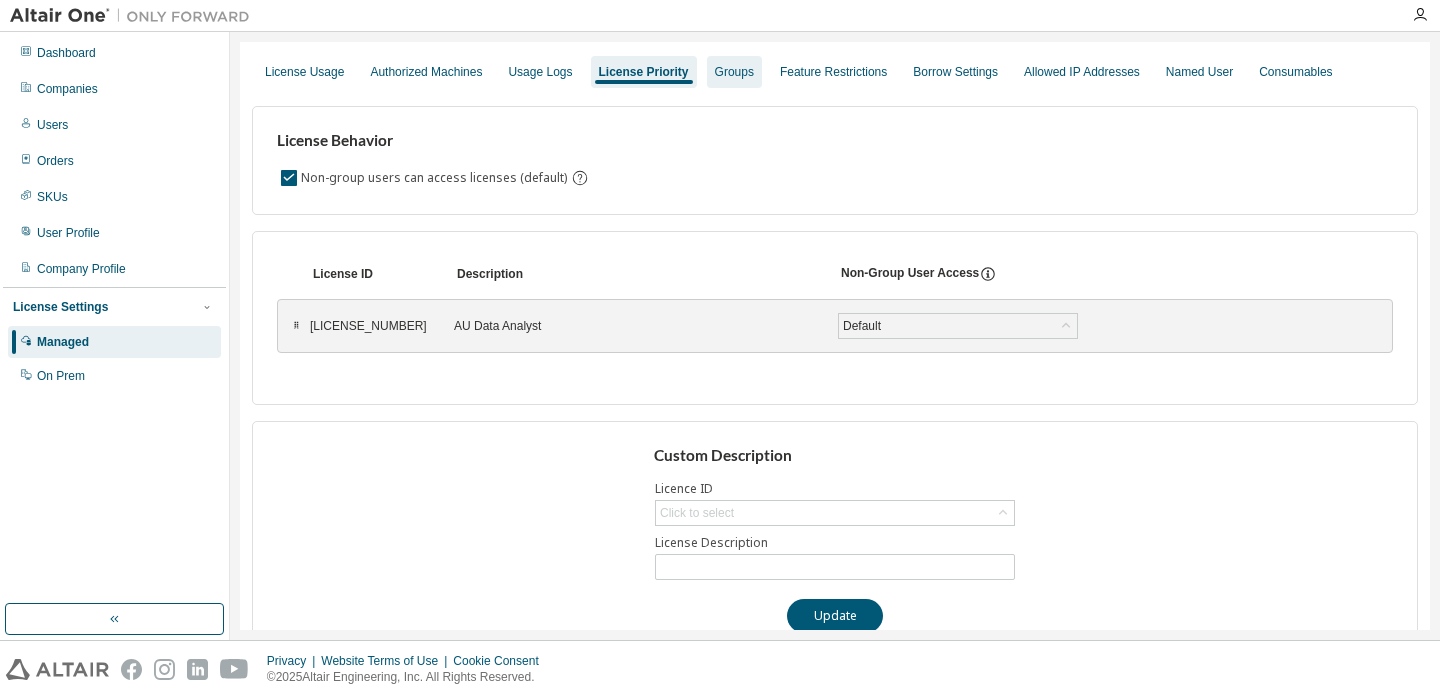 click on "Groups" at bounding box center [734, 72] 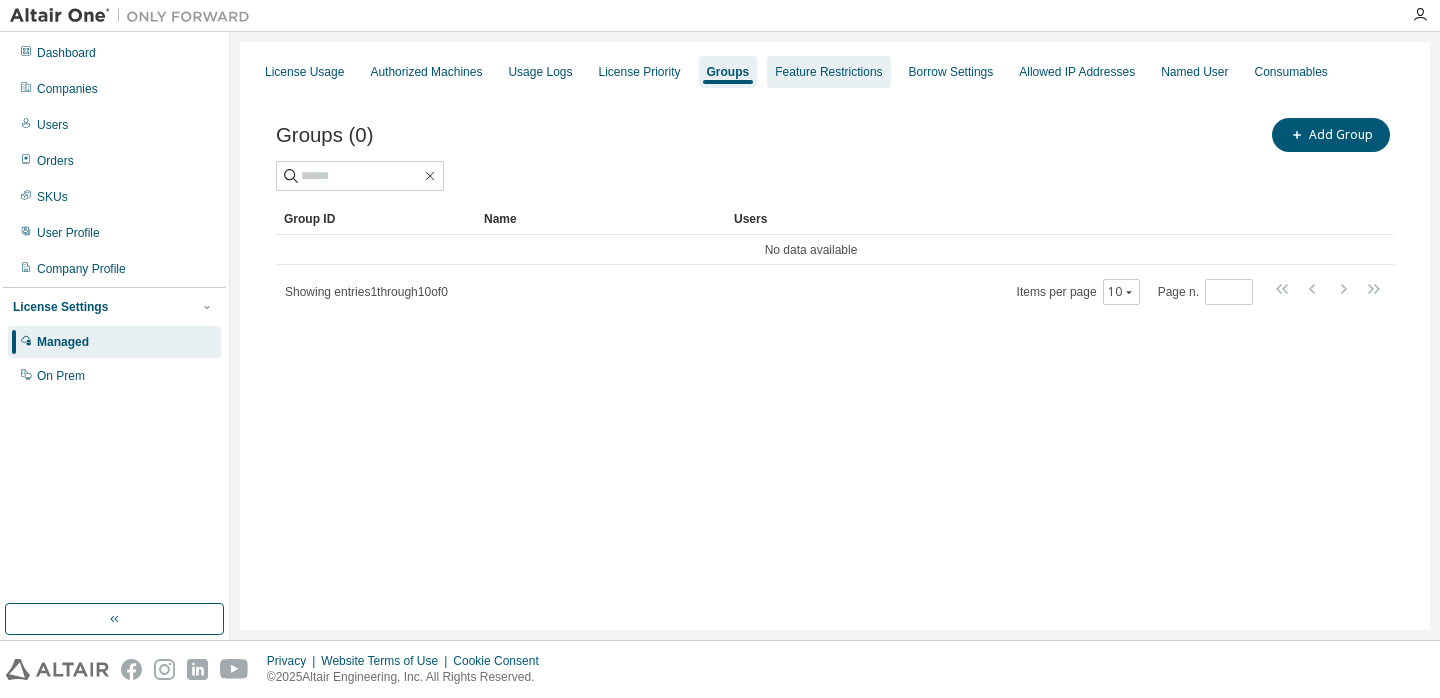 click on "Feature Restrictions" at bounding box center [828, 72] 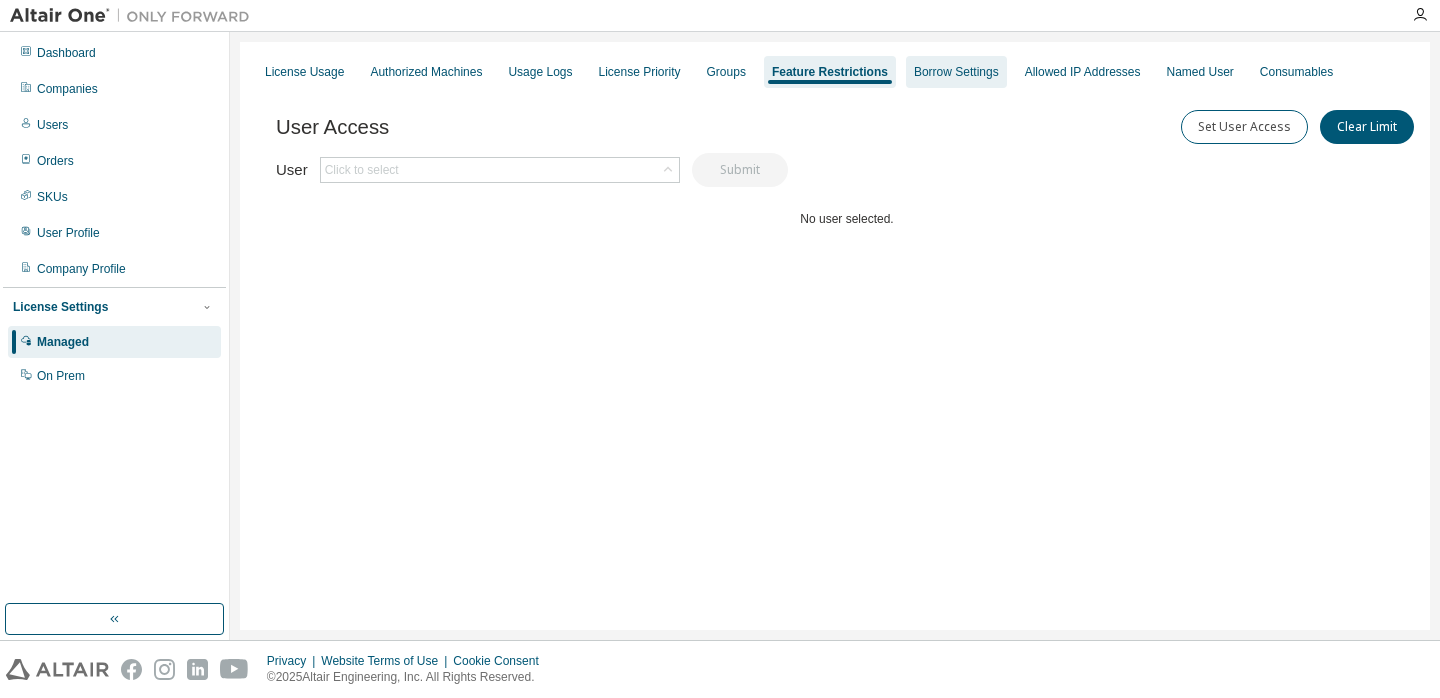 click on "Borrow Settings" at bounding box center (956, 72) 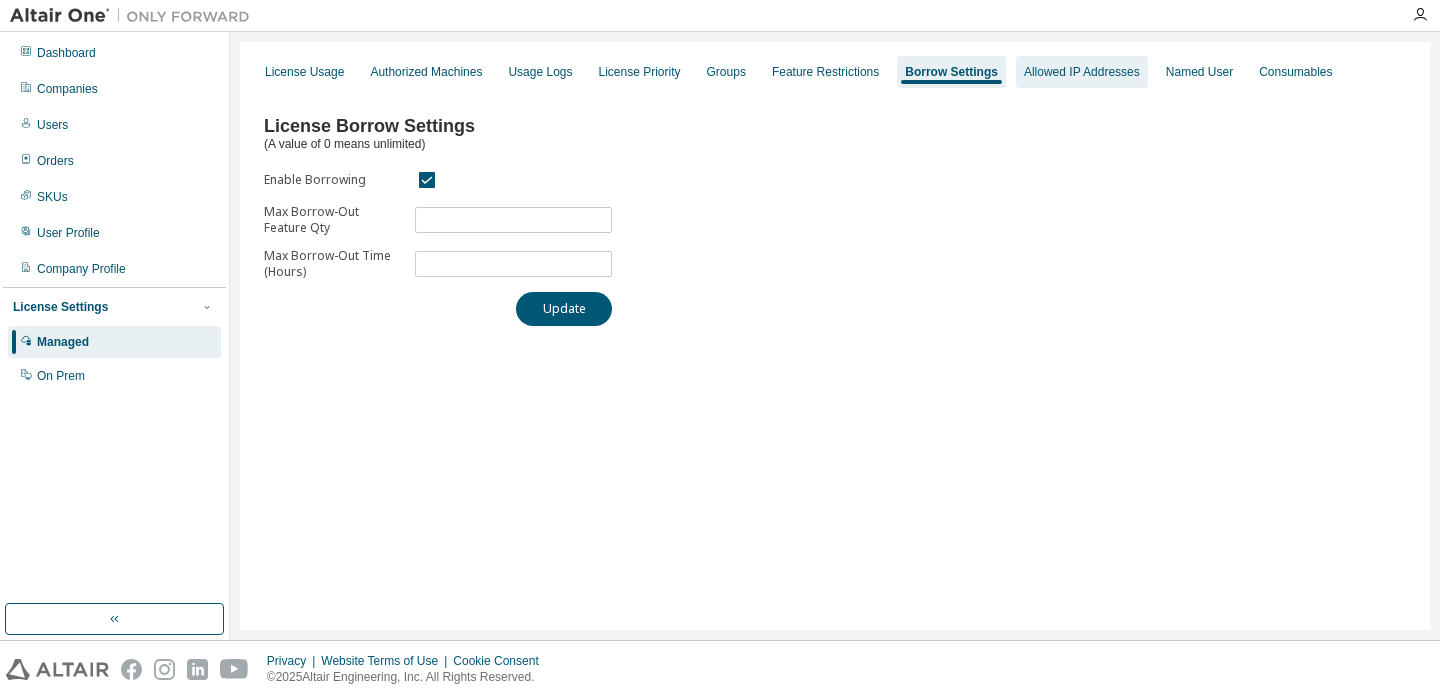 click on "Allowed IP Addresses" at bounding box center (1082, 72) 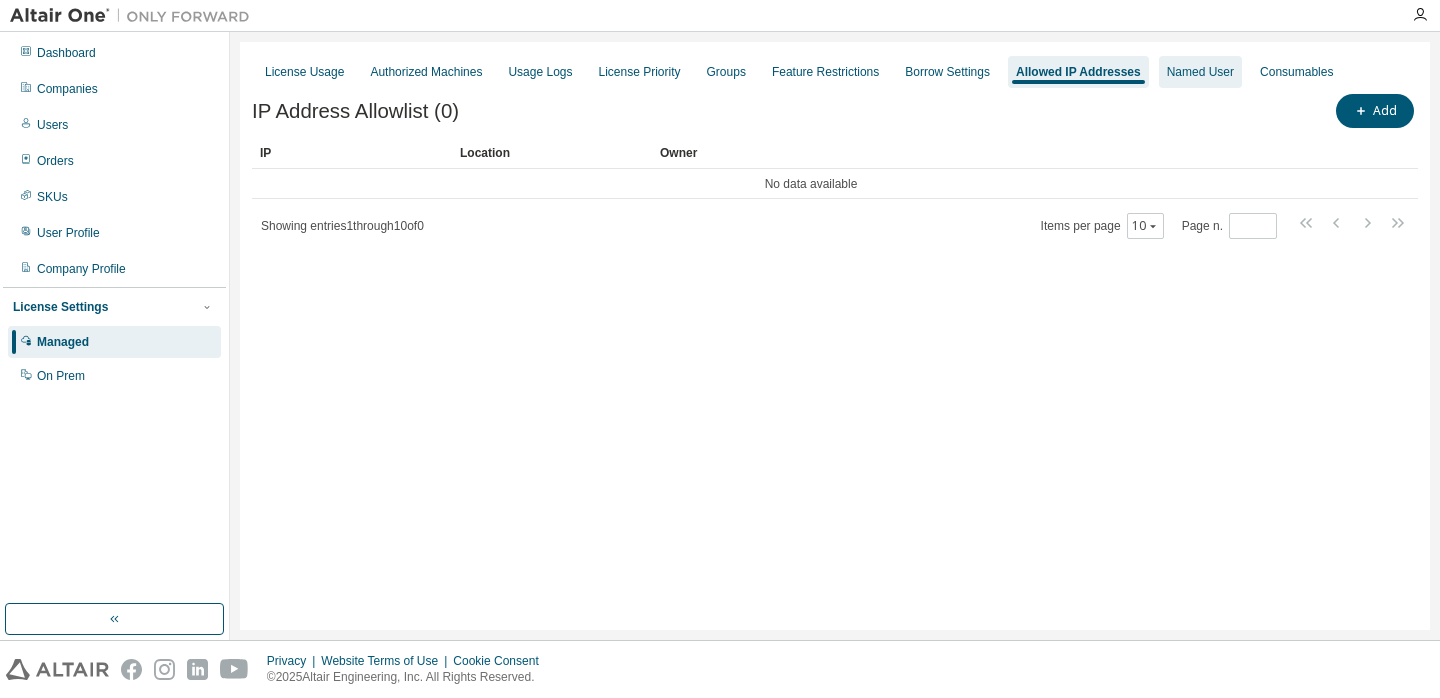 click on "Named User" at bounding box center (1200, 72) 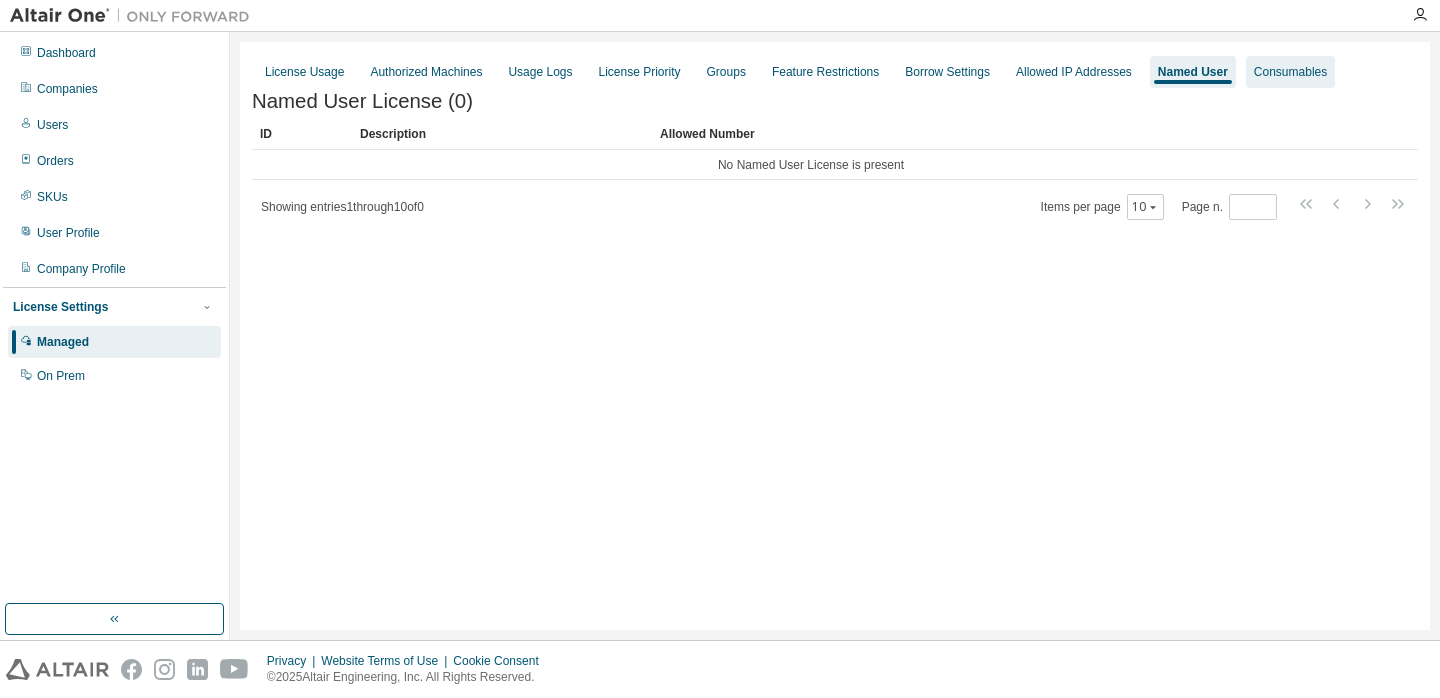 click on "Consumables" at bounding box center [1290, 72] 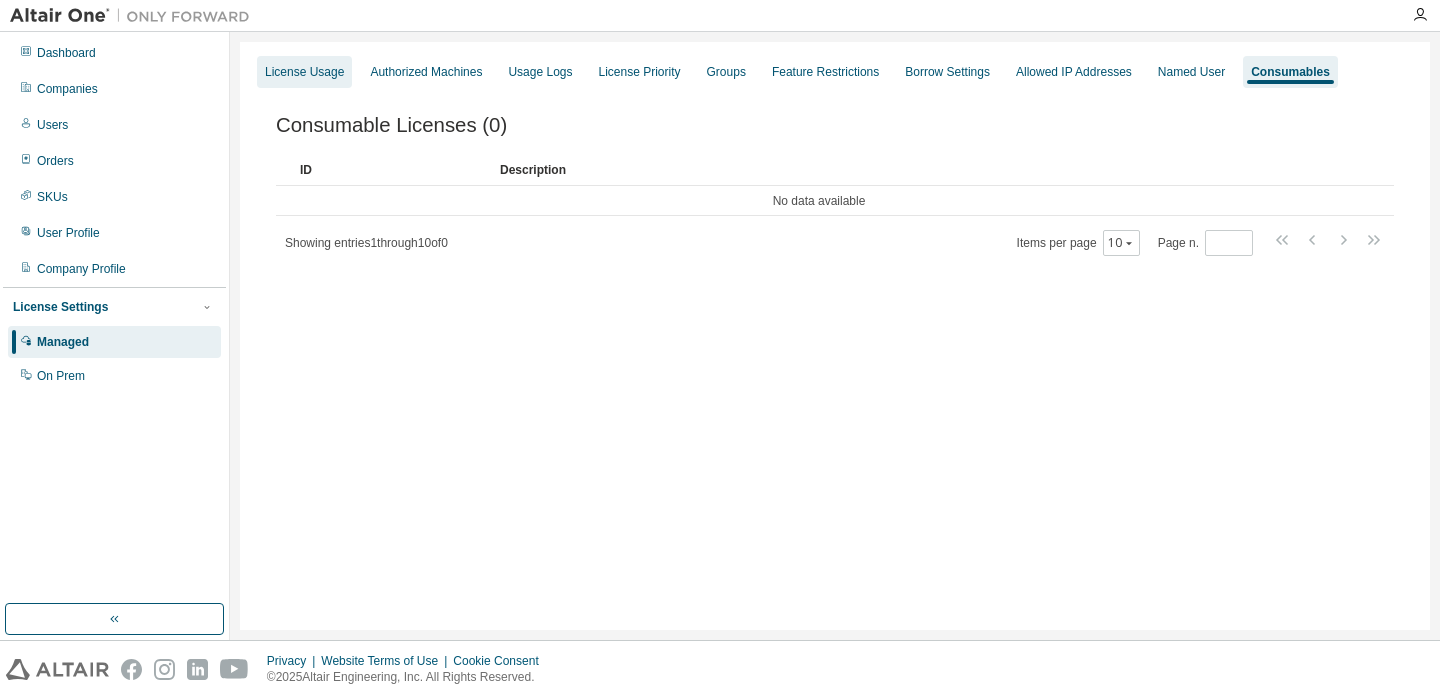 click on "License Usage" at bounding box center [304, 72] 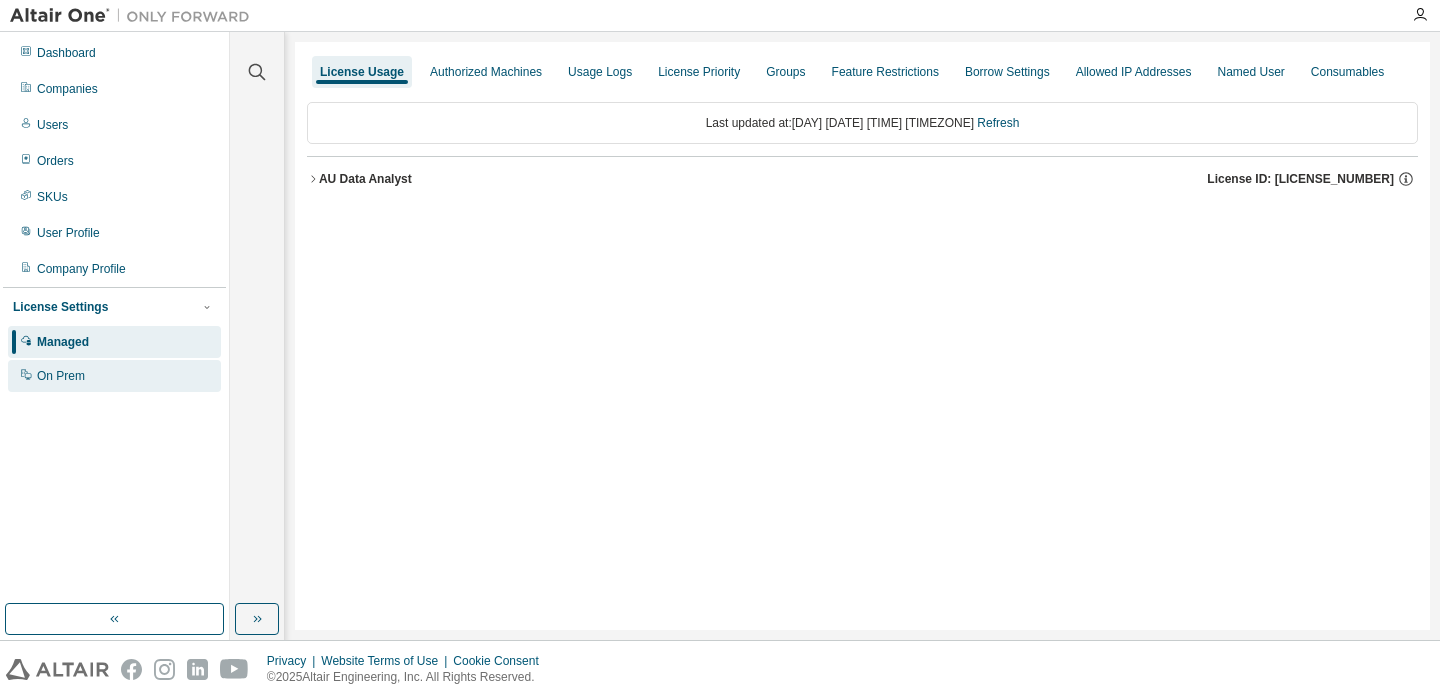 click on "On Prem" at bounding box center [114, 376] 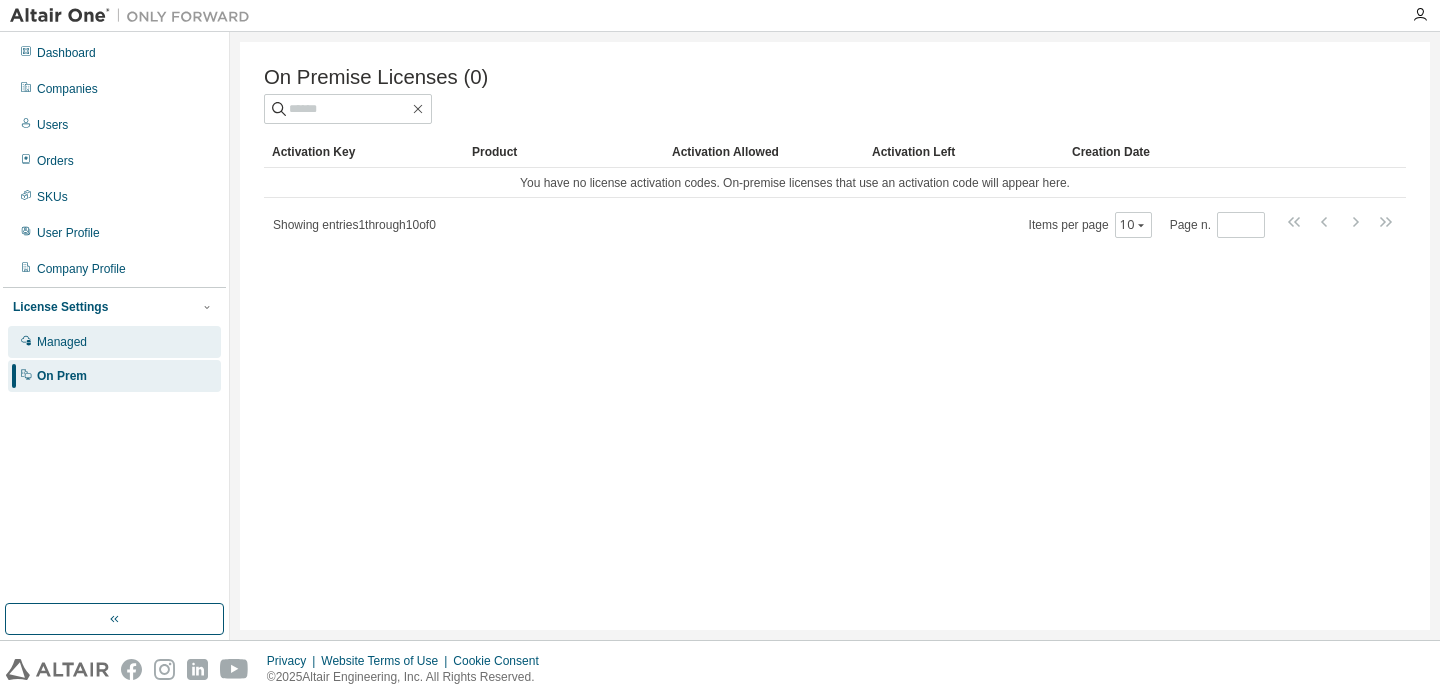 click on "Managed" at bounding box center [114, 342] 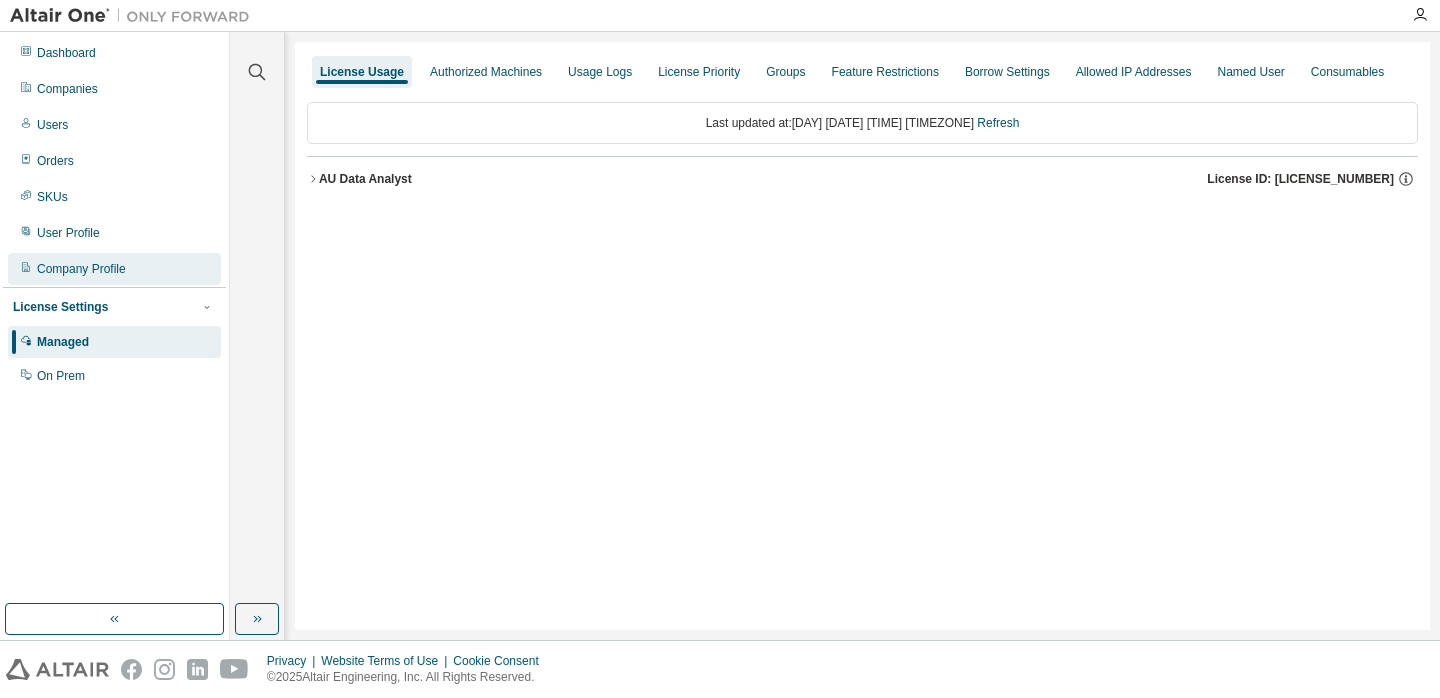 click on "Company Profile" at bounding box center (81, 269) 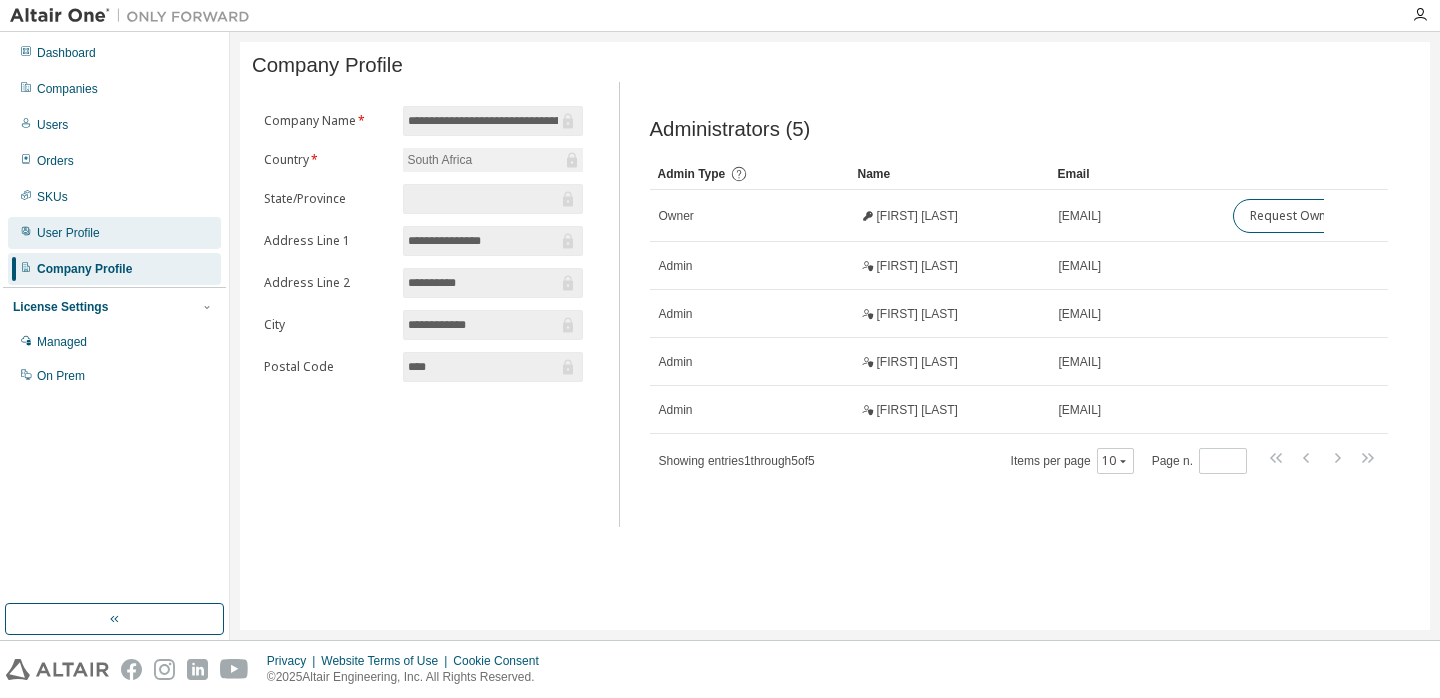 click on "User Profile" at bounding box center (68, 233) 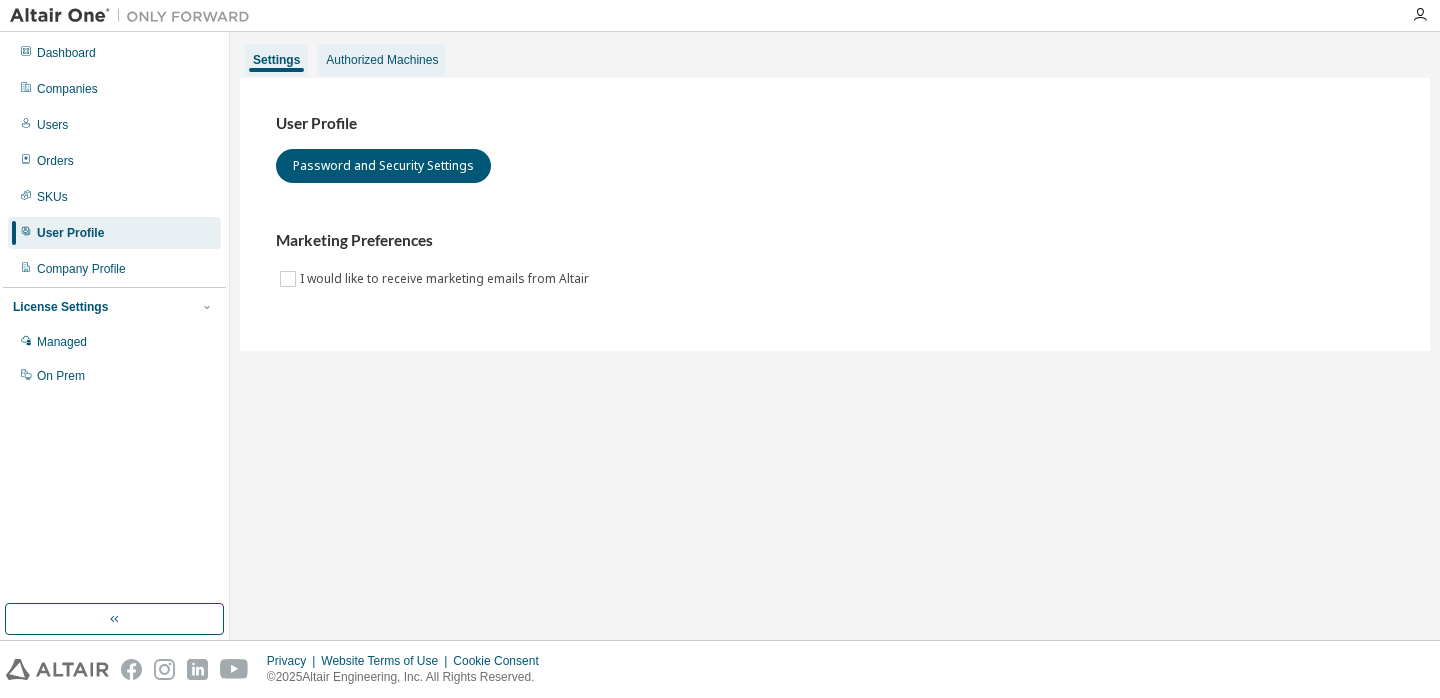 click on "Authorized Machines" at bounding box center (382, 60) 